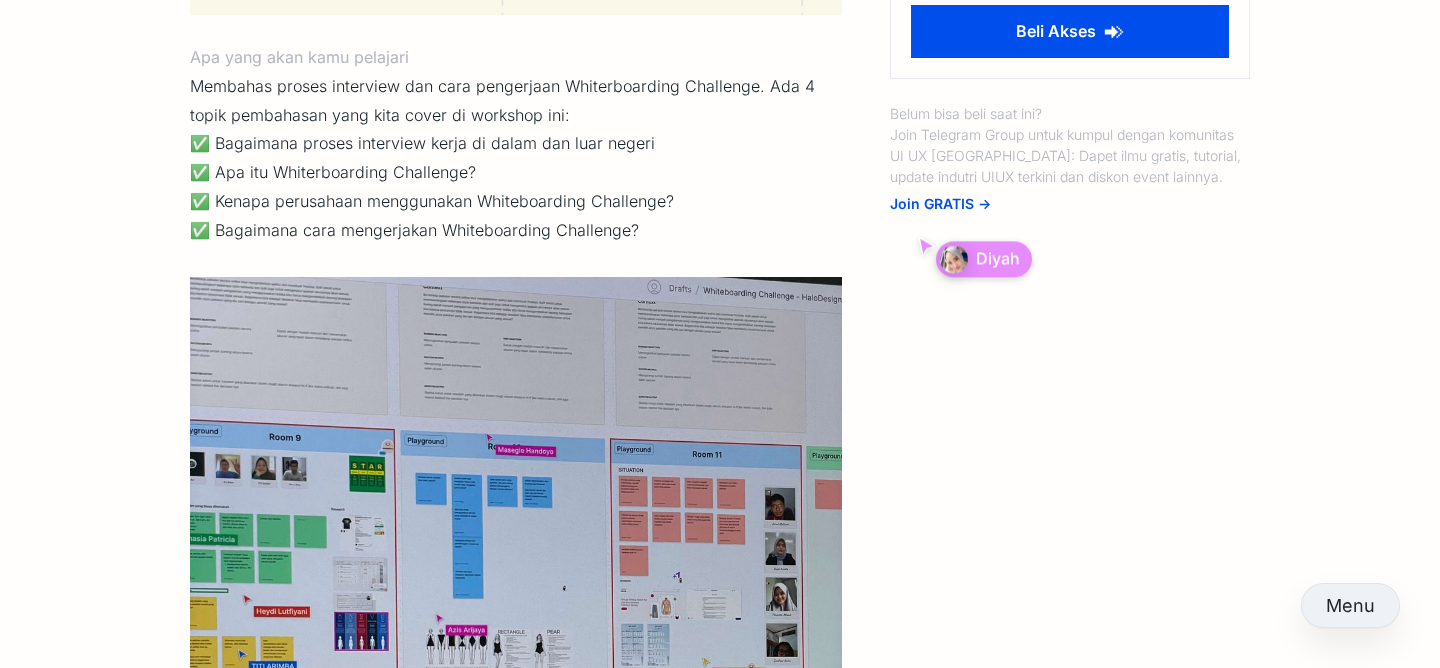 scroll, scrollTop: 652, scrollLeft: 0, axis: vertical 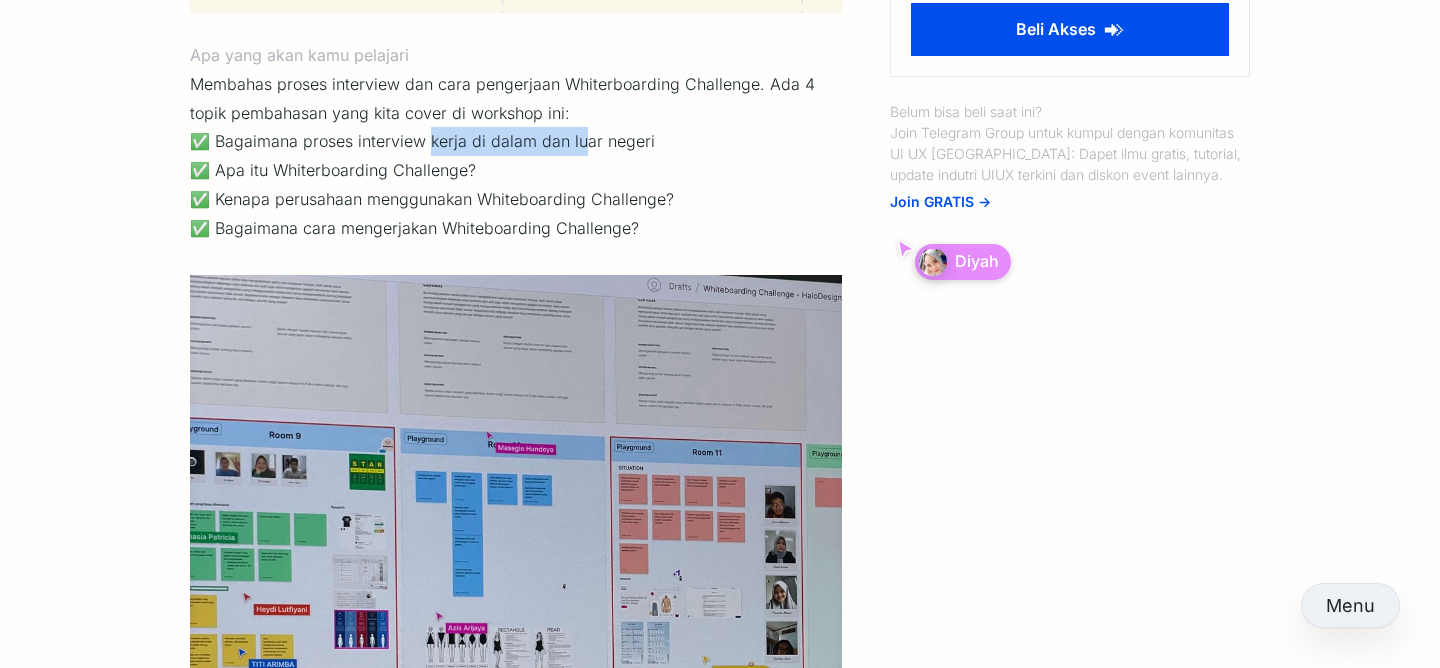 drag, startPoint x: 427, startPoint y: 144, endPoint x: 579, endPoint y: 141, distance: 152.0296 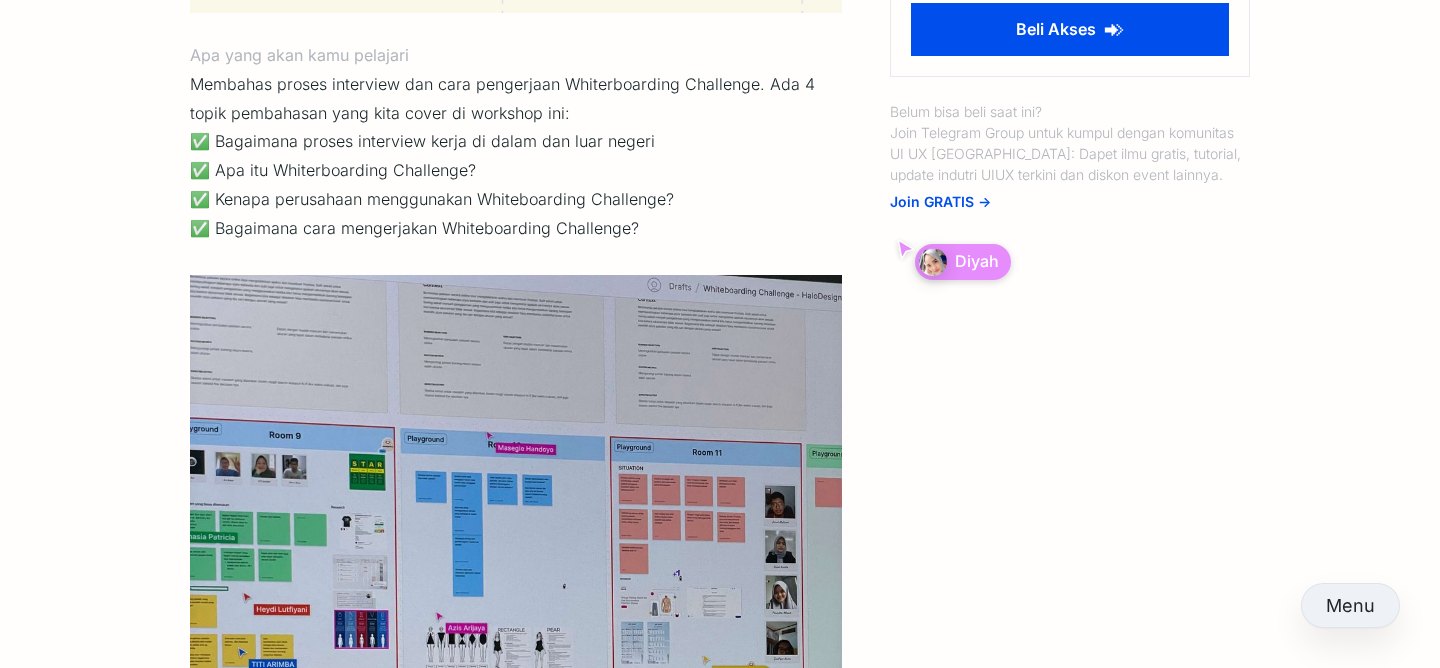 drag, startPoint x: 263, startPoint y: 171, endPoint x: 411, endPoint y: 171, distance: 148 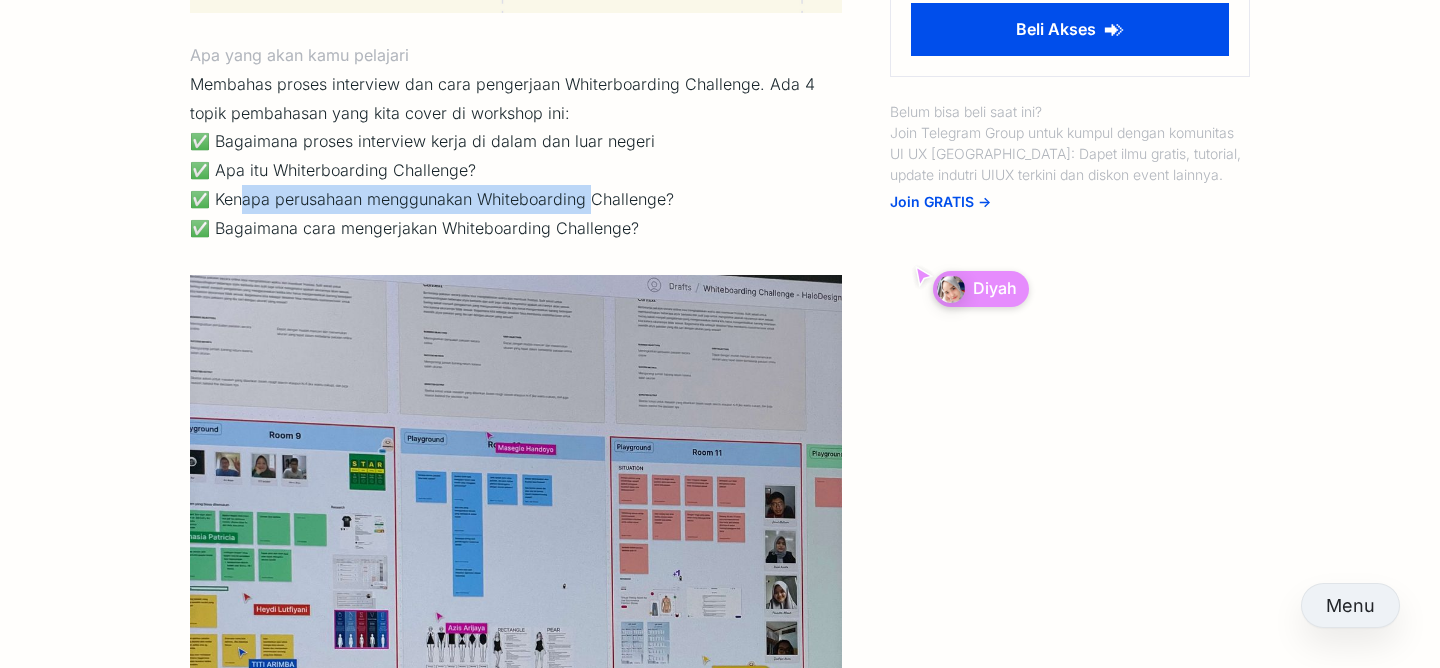 drag, startPoint x: 243, startPoint y: 199, endPoint x: 591, endPoint y: 195, distance: 348.02298 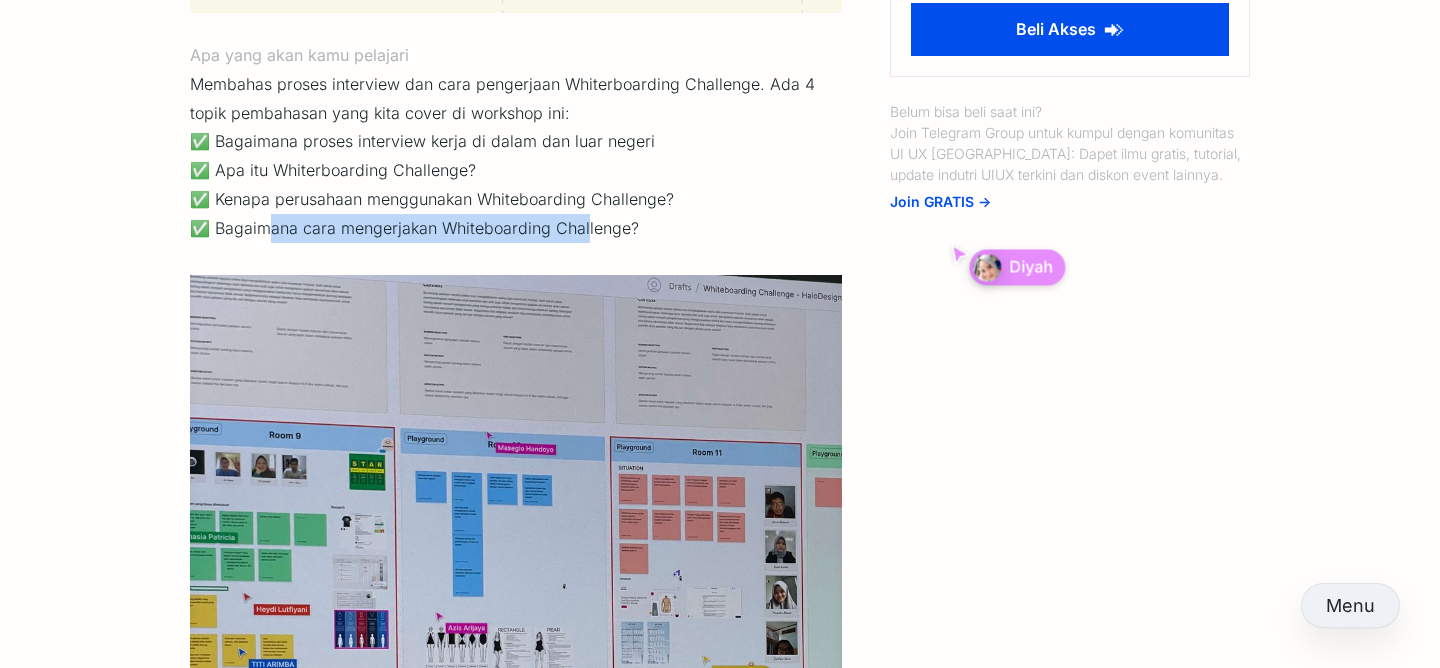 drag, startPoint x: 268, startPoint y: 219, endPoint x: 594, endPoint y: 219, distance: 326 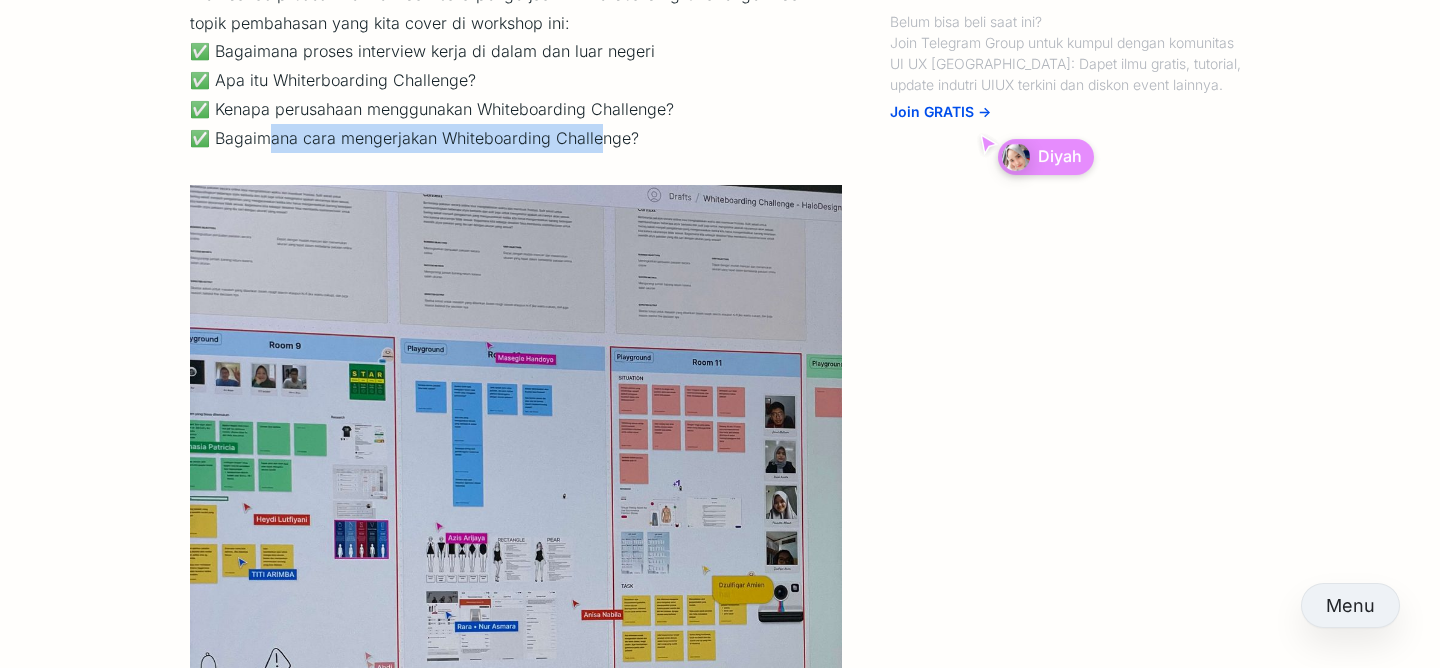 scroll, scrollTop: 762, scrollLeft: 0, axis: vertical 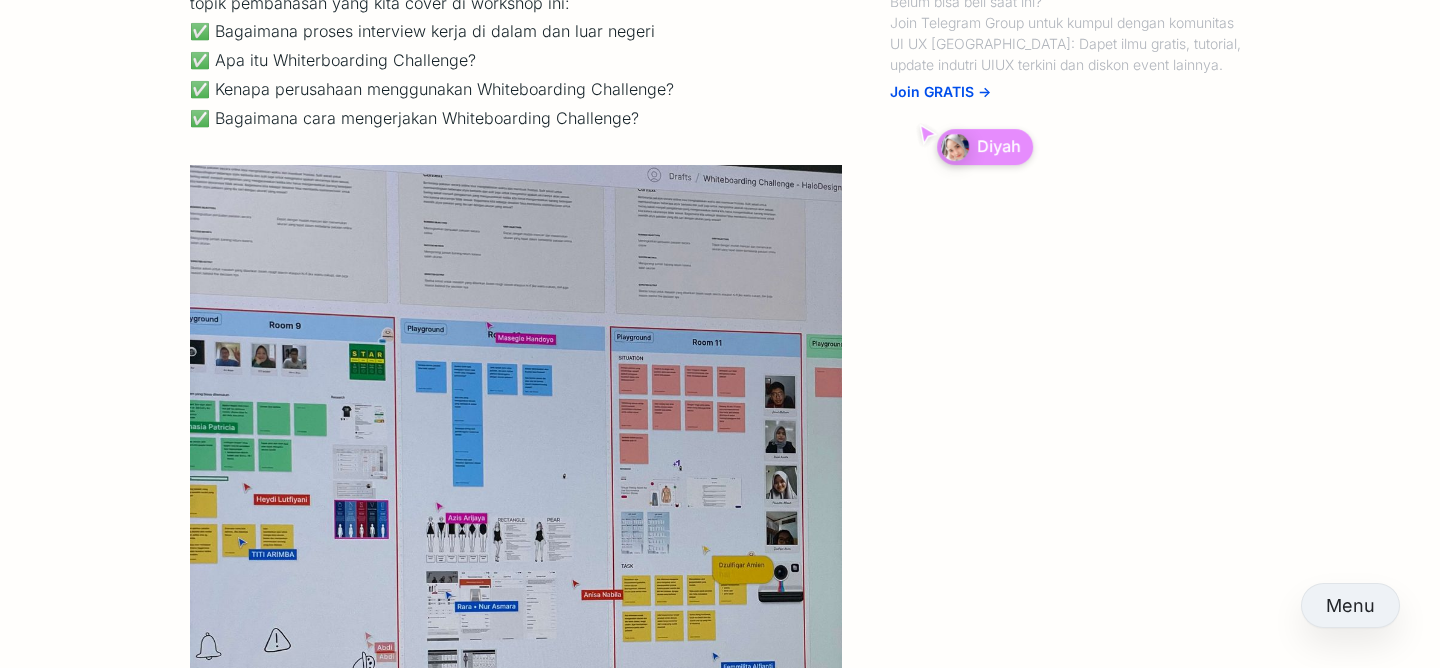 click on "Detail acara 🗓️ [DATE] 🕰️ 10am - 12pm WIB Online Webinar via ZOOM Private Daftar Live  Workshop Rekaman + Materi + Bonus plus plus akan dishare untuk semua yang daftar. Apa yang akan kamu pelajari Membahas proses interview dan cara pengerjaan Whiterboarding Challenge. Ada 4 topik pembahasan yang kita cover di workshop ini:  ✅ Bagaimana proses interview kerja di dalam dan luar negeri ✅ Apa itu Whiterboarding Challenge? ✅ Kenapa perusahaan menggunakan Whiteboarding Challenge? ✅ Bagaimana cara mengerjakan Whiteboarding Challenge? Mentor [PERSON_NAME] & [PERSON_NAME] adalah co-founder dari Tiny Design Club. Saat ini bekerja sebagai Senior Product Designer di Grab, [GEOGRAPHIC_DATA]. Di waktu [PERSON_NAME] juga suka menggambar komik strip menggunakan nama The Tiny Wisdom.Bersama [PERSON_NAME], doi sering membagikan pengalamannya saat interview kerja di dalam dan luar negeri yang dirangkum dalam buku “Interview [PERSON_NAME]”. Tingkat kesulitan Cocok Kalo: Ga Cocok Kalo: Rp99.000" at bounding box center (720, 1843) 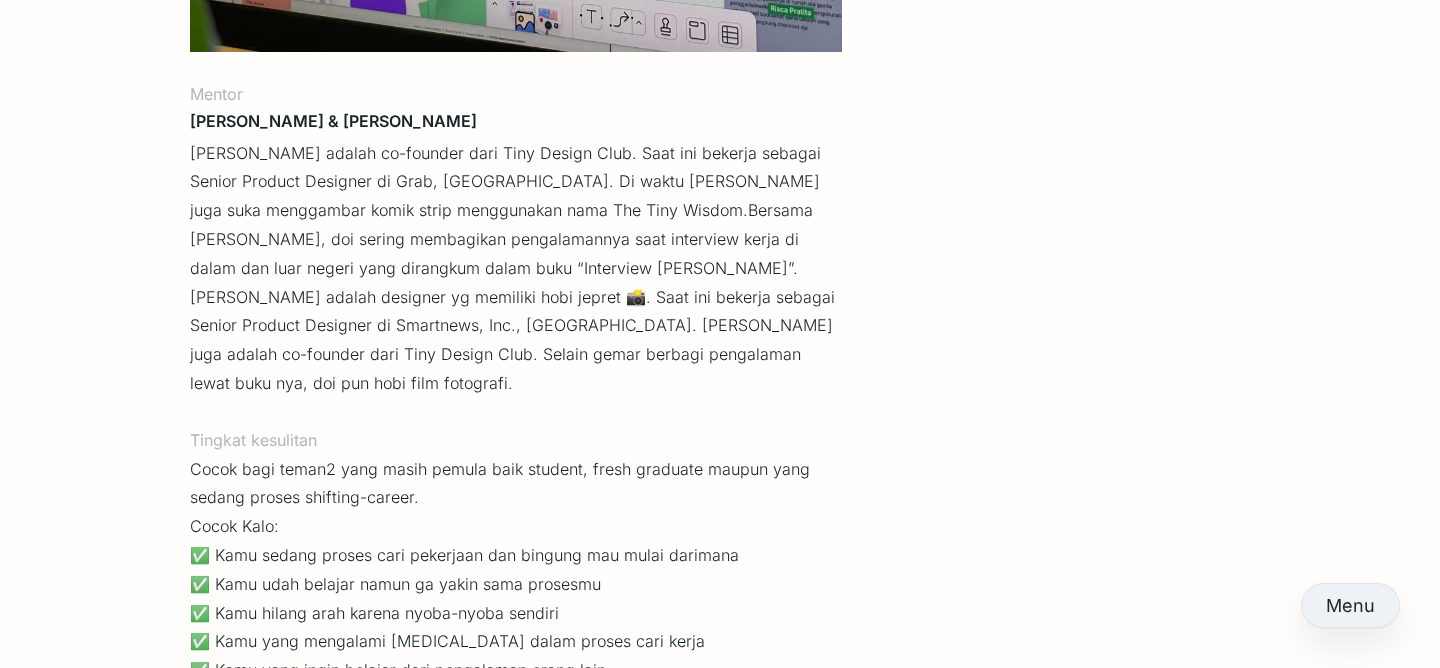 scroll, scrollTop: 2633, scrollLeft: 0, axis: vertical 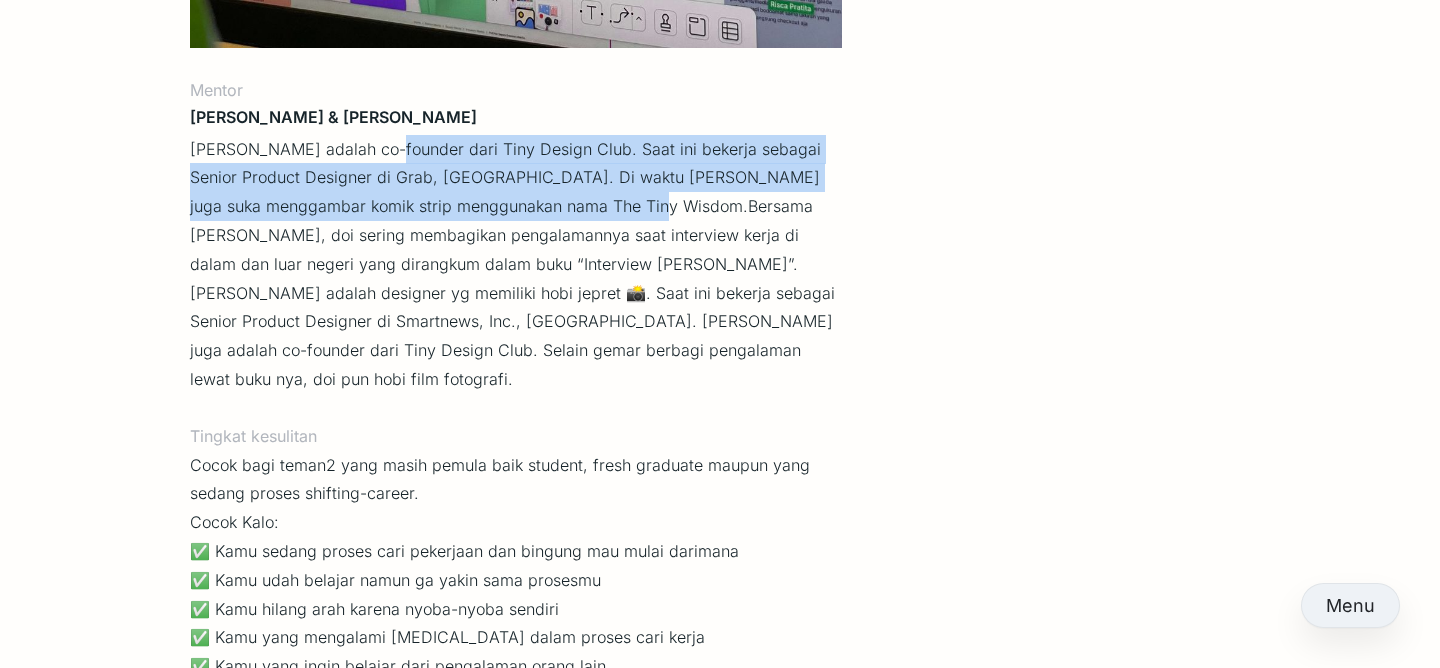 drag, startPoint x: 378, startPoint y: 147, endPoint x: 555, endPoint y: 203, distance: 185.64752 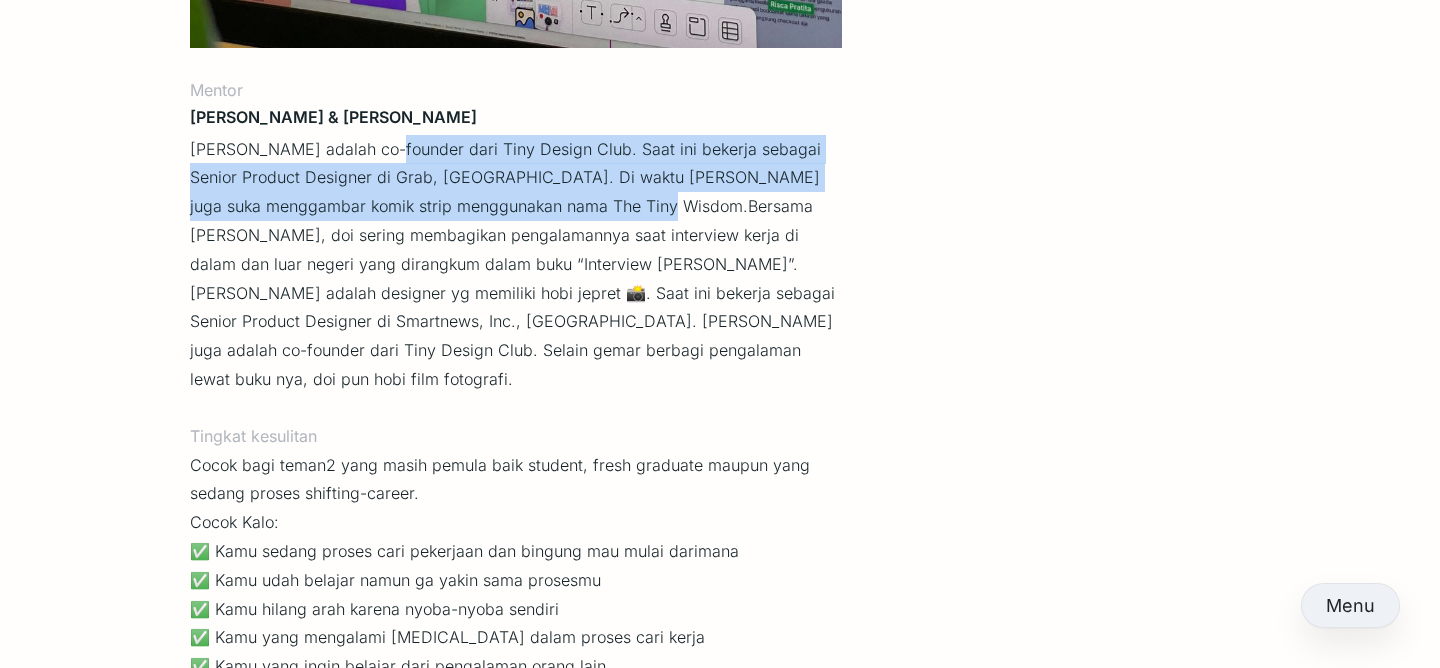 click on "[PERSON_NAME] adalah co-founder dari Tiny Design Club. Saat ini bekerja sebagai Senior Product Designer di Grab, [GEOGRAPHIC_DATA]. Di waktu [PERSON_NAME] juga suka menggambar komik strip menggunakan nama The Tiny Wisdom.Bersama [PERSON_NAME], doi sering membagikan pengalamannya saat interview kerja di dalam dan luar negeri yang dirangkum dalam buku “Interview [PERSON_NAME]”." at bounding box center (516, 207) 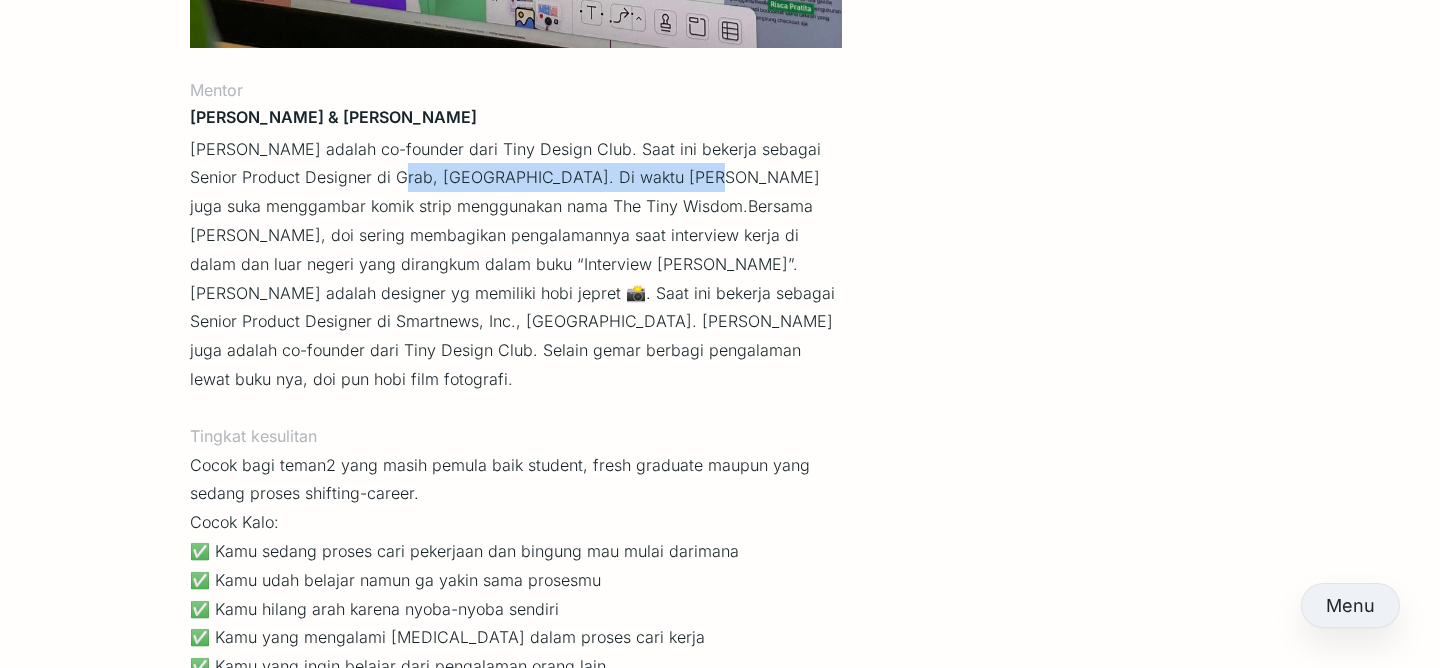 drag, startPoint x: 350, startPoint y: 184, endPoint x: 624, endPoint y: 184, distance: 274 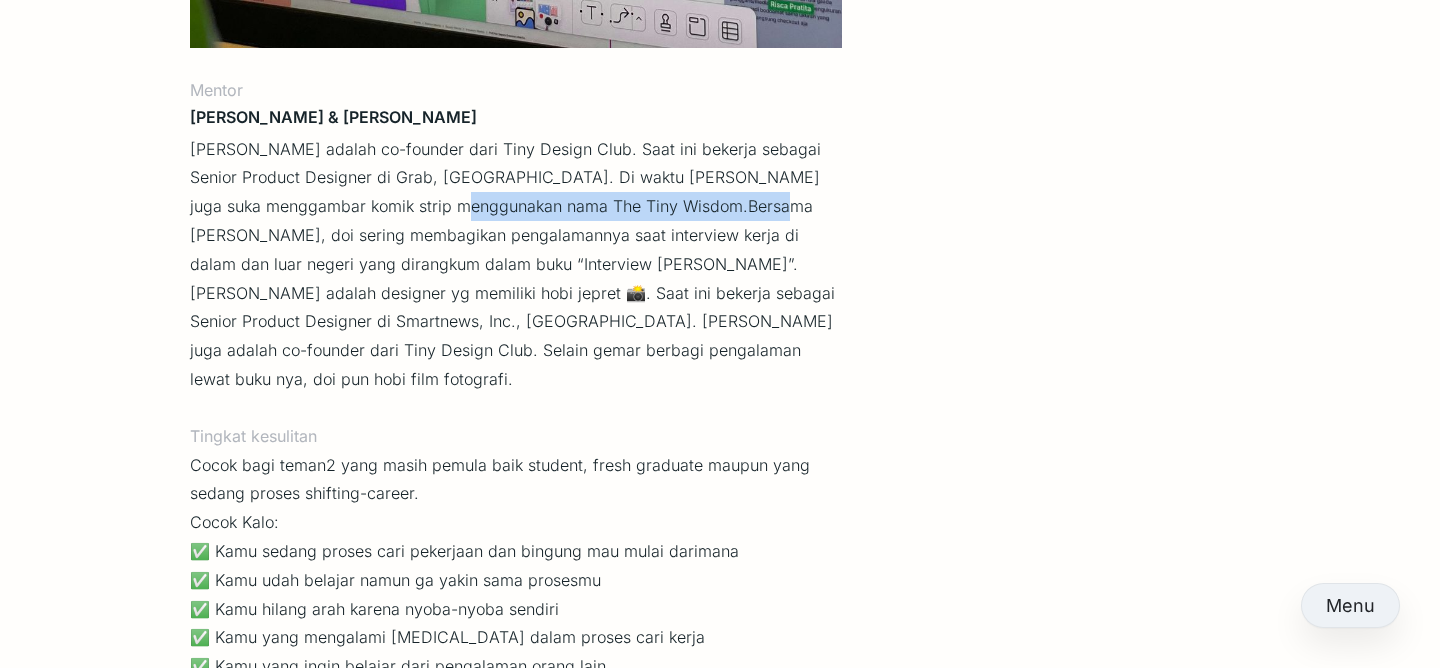 drag, startPoint x: 359, startPoint y: 215, endPoint x: 653, endPoint y: 214, distance: 294.0017 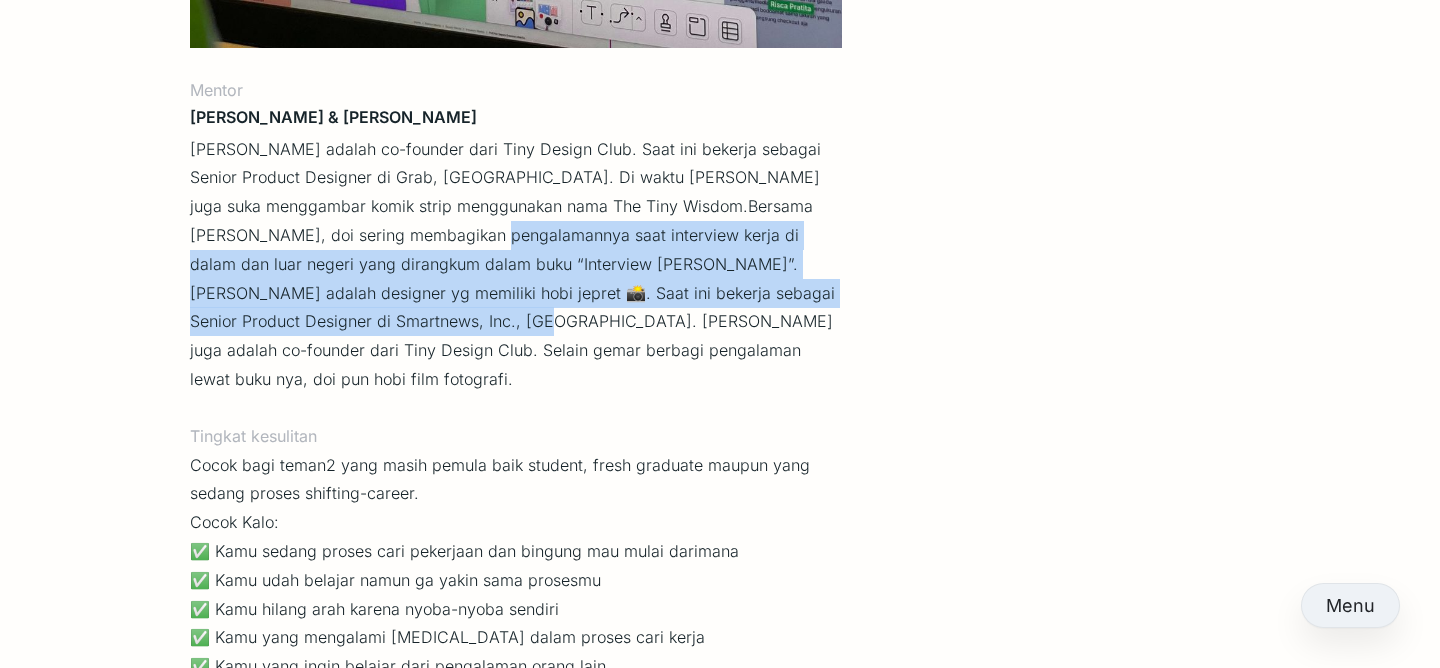 drag, startPoint x: 383, startPoint y: 233, endPoint x: 560, endPoint y: 325, distance: 199.48183 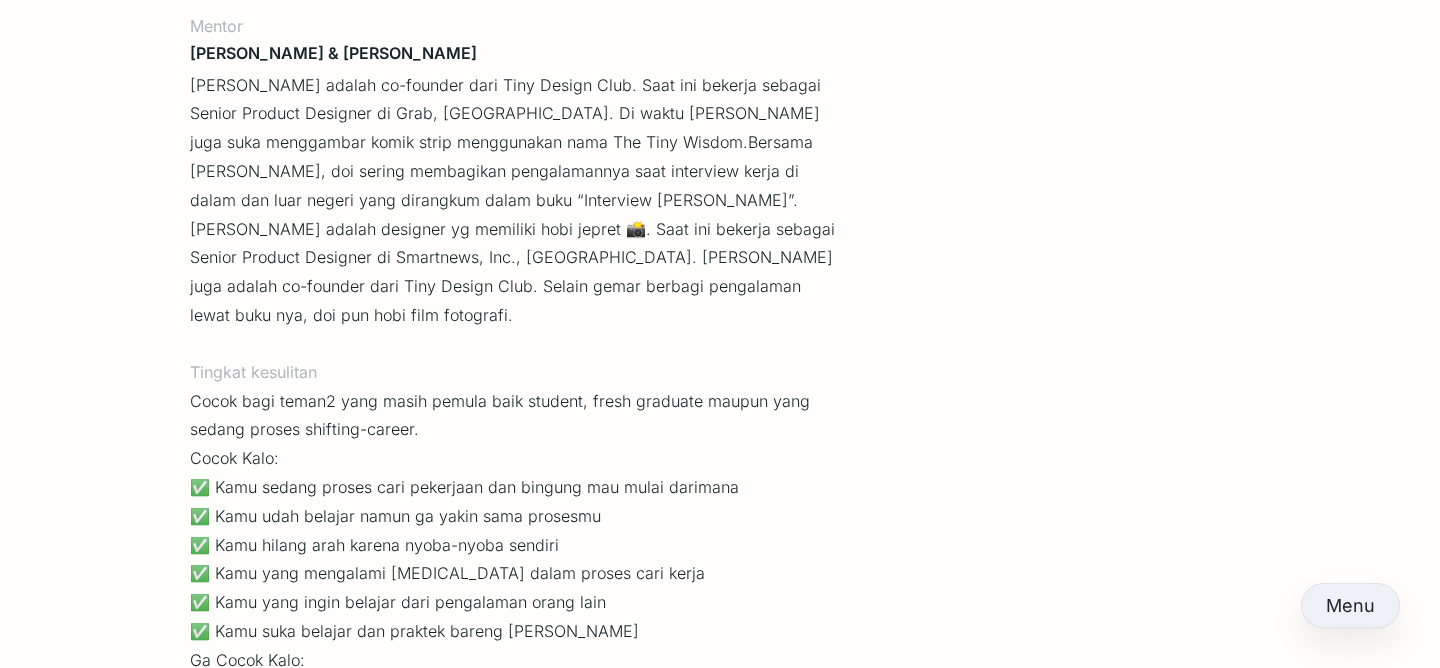 click on "[PERSON_NAME] adalah designer yg memiliki hobi jepret 📸. Saat ini bekerja sebagai Senior Product Designer di Smartnews, Inc., [GEOGRAPHIC_DATA]. [PERSON_NAME] juga adalah co-founder dari Tiny Design Club. Selain gemar berbagi pengalaman lewat buku nya, doi pun hobi film fotografi." at bounding box center [516, 272] 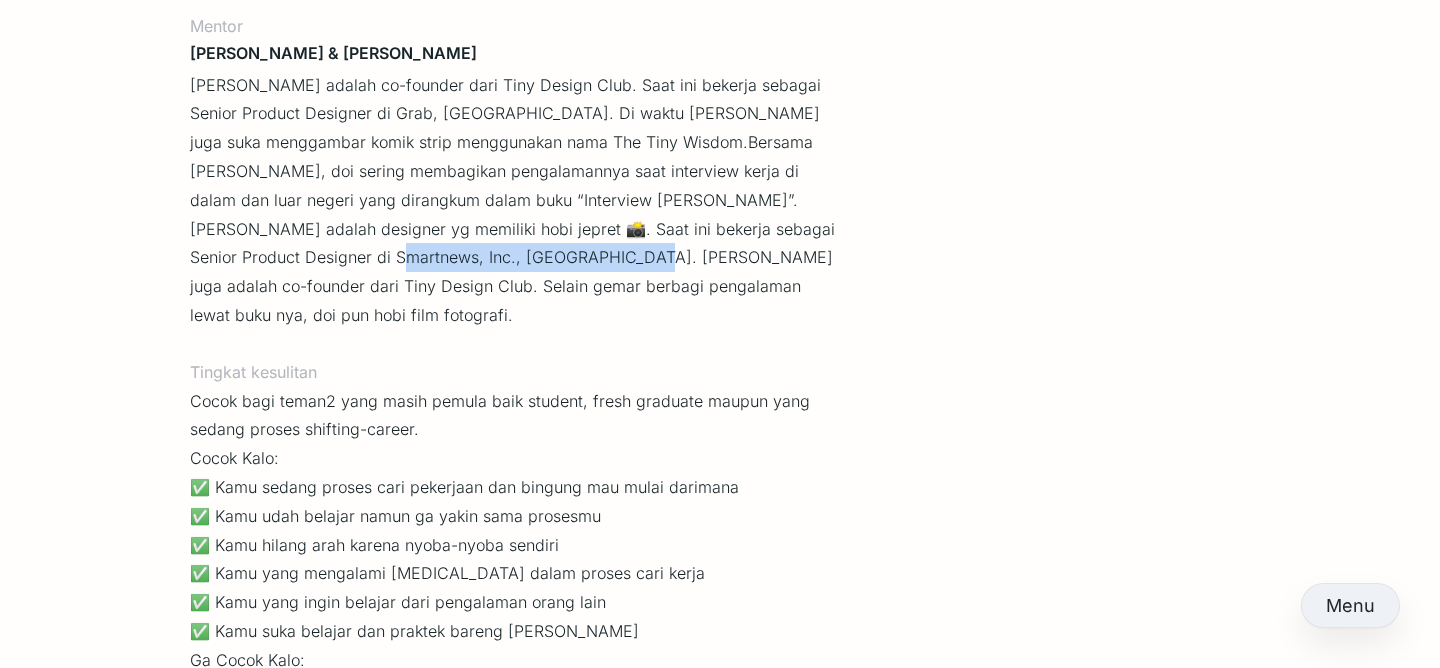 drag, startPoint x: 419, startPoint y: 257, endPoint x: 645, endPoint y: 256, distance: 226.00221 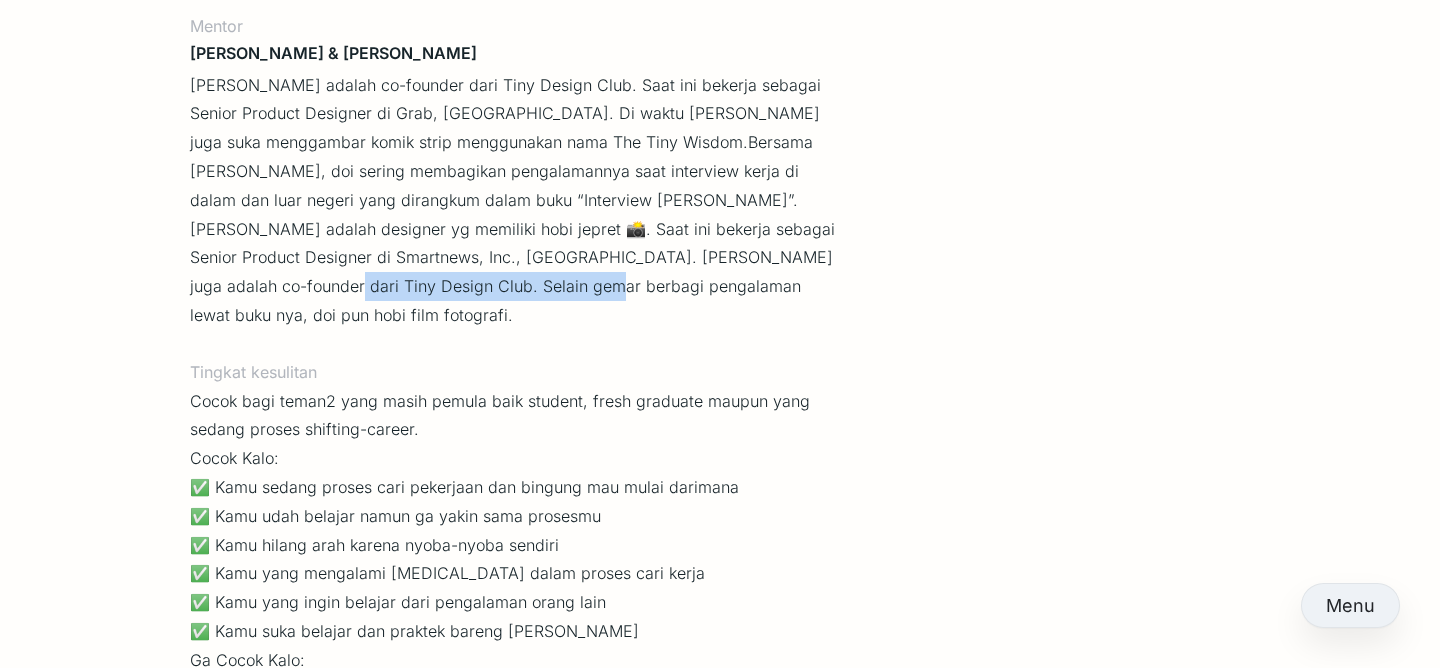 drag, startPoint x: 313, startPoint y: 292, endPoint x: 645, endPoint y: 292, distance: 332 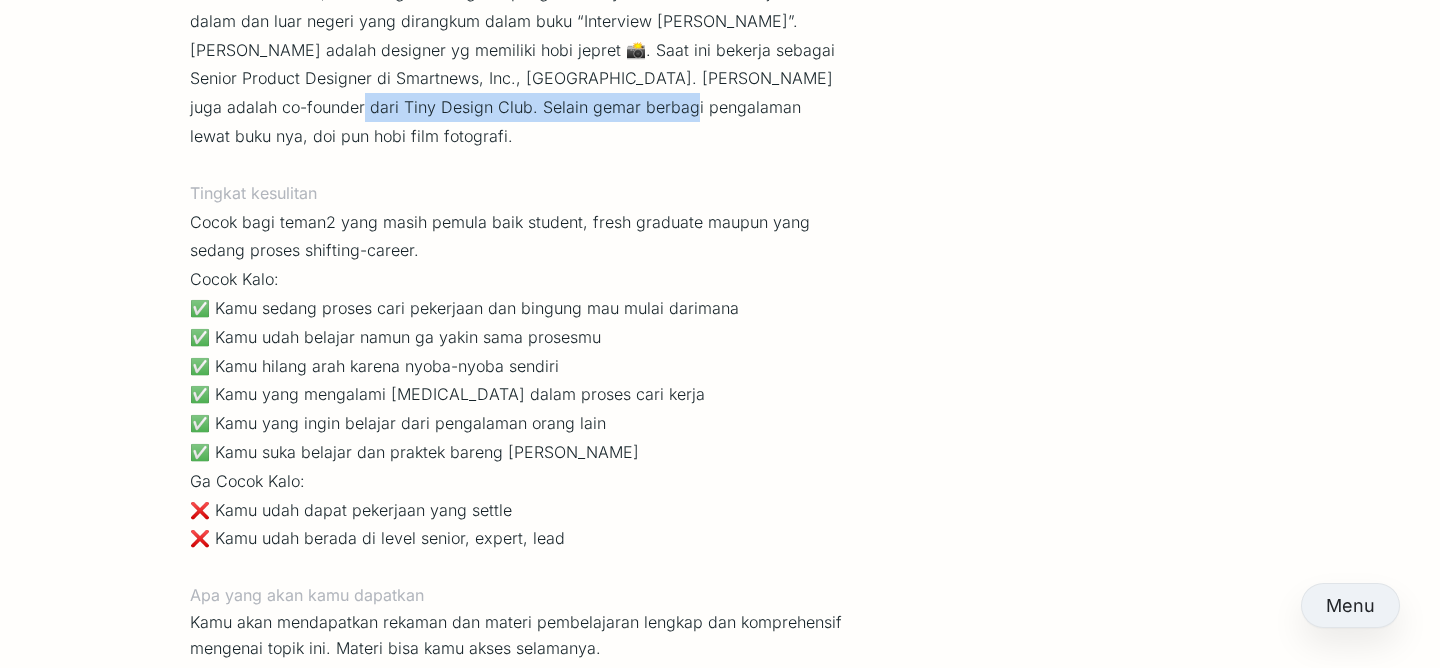 scroll, scrollTop: 2912, scrollLeft: 0, axis: vertical 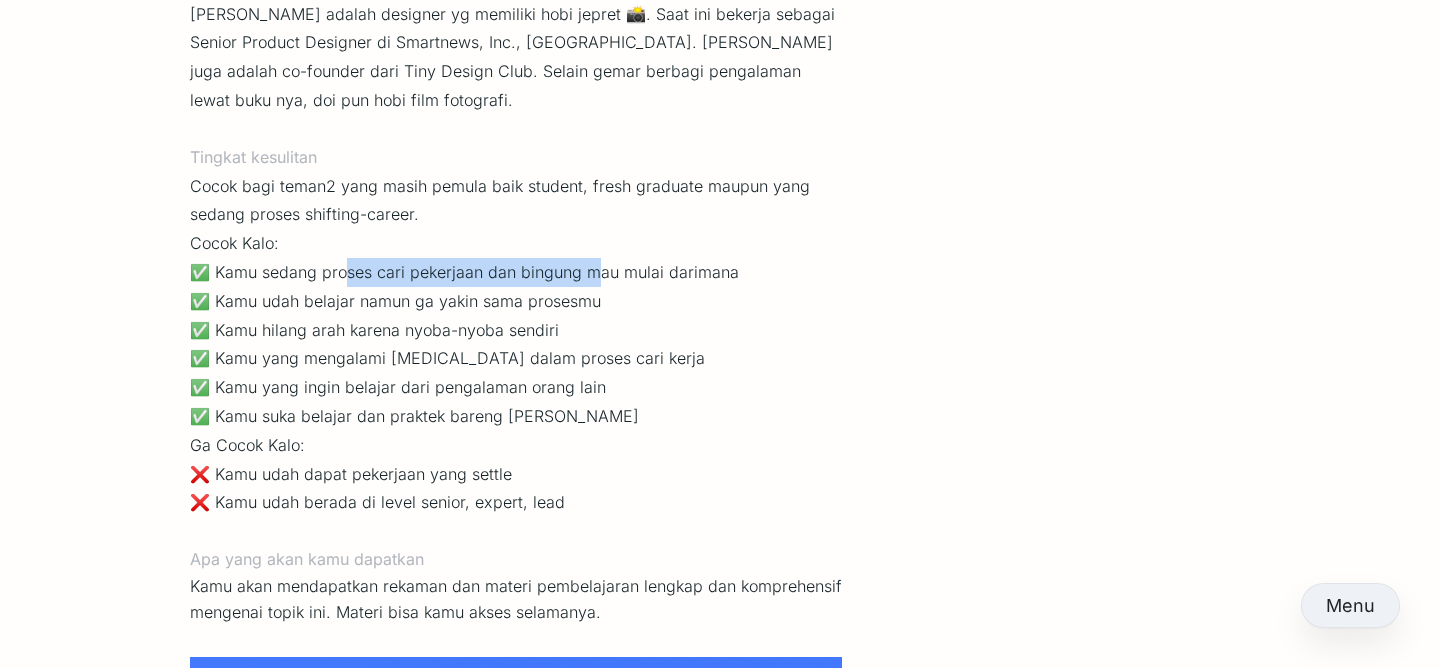 drag, startPoint x: 339, startPoint y: 275, endPoint x: 599, endPoint y: 275, distance: 260 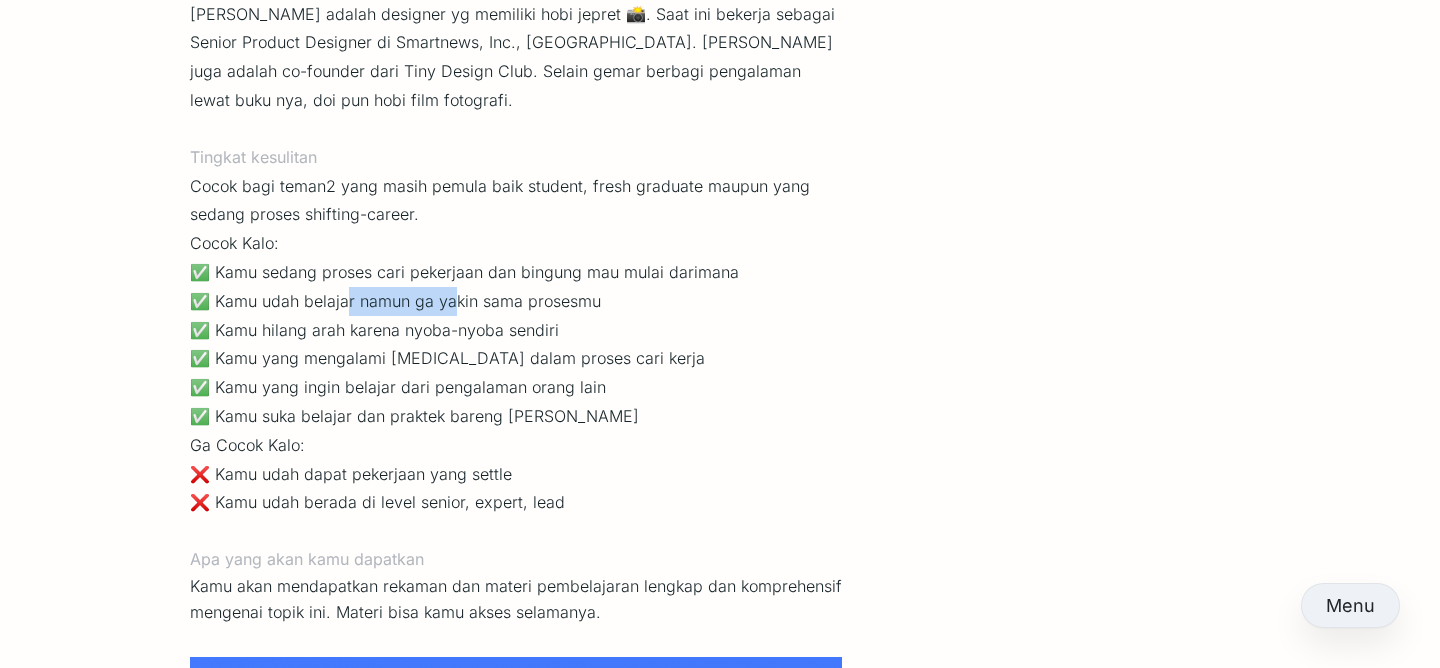 drag, startPoint x: 342, startPoint y: 303, endPoint x: 589, endPoint y: 303, distance: 247 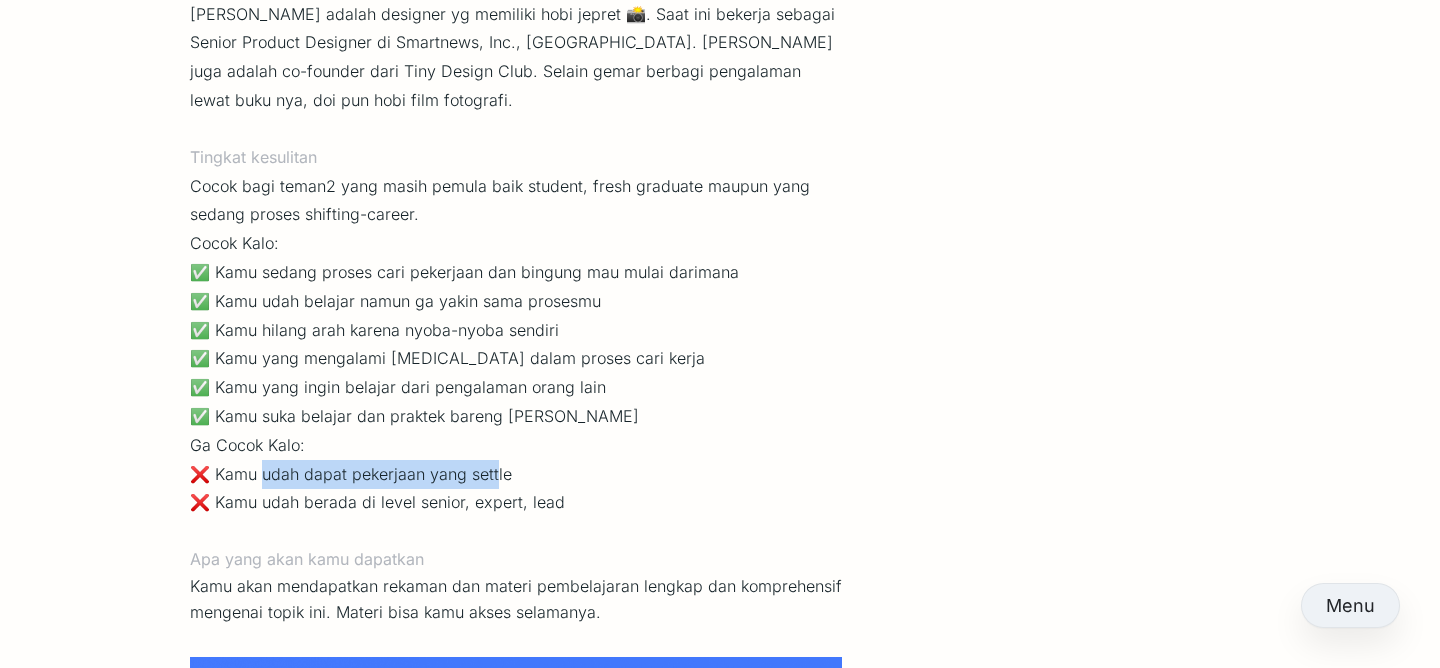 drag, startPoint x: 258, startPoint y: 474, endPoint x: 491, endPoint y: 463, distance: 233.2595 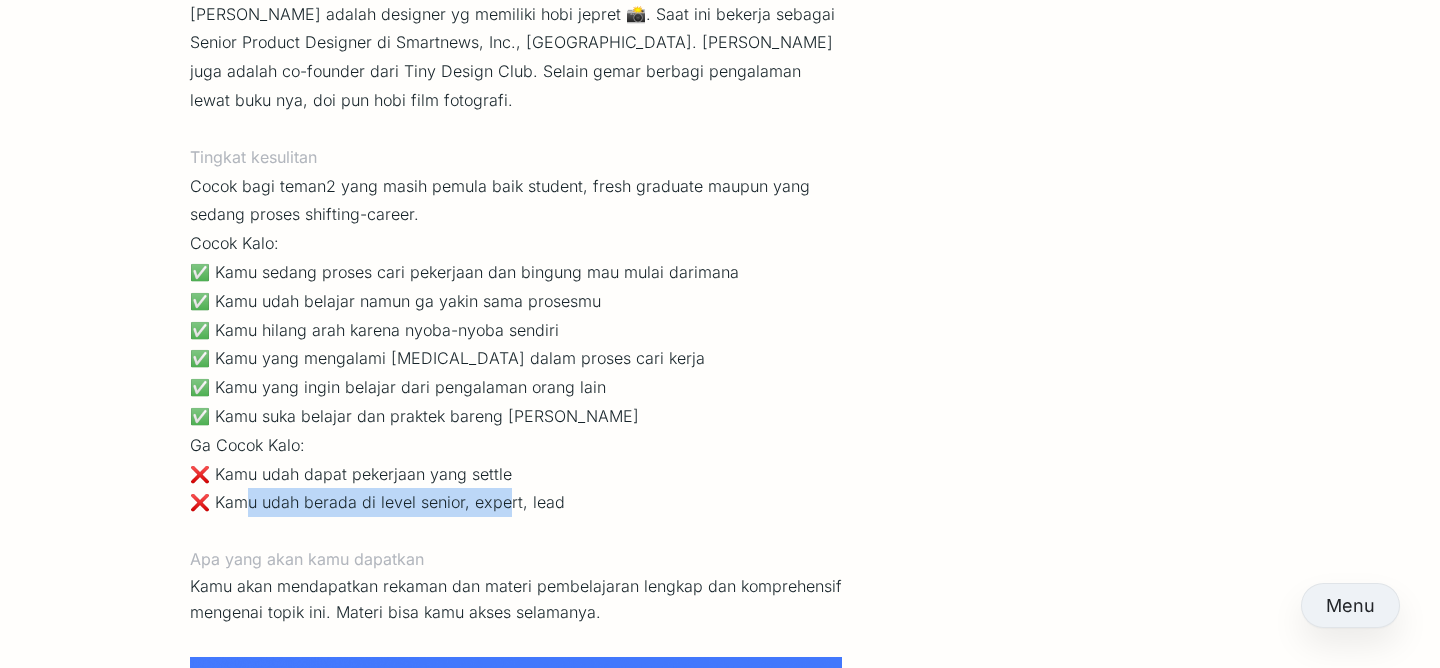 drag, startPoint x: 244, startPoint y: 497, endPoint x: 500, endPoint y: 494, distance: 256.01758 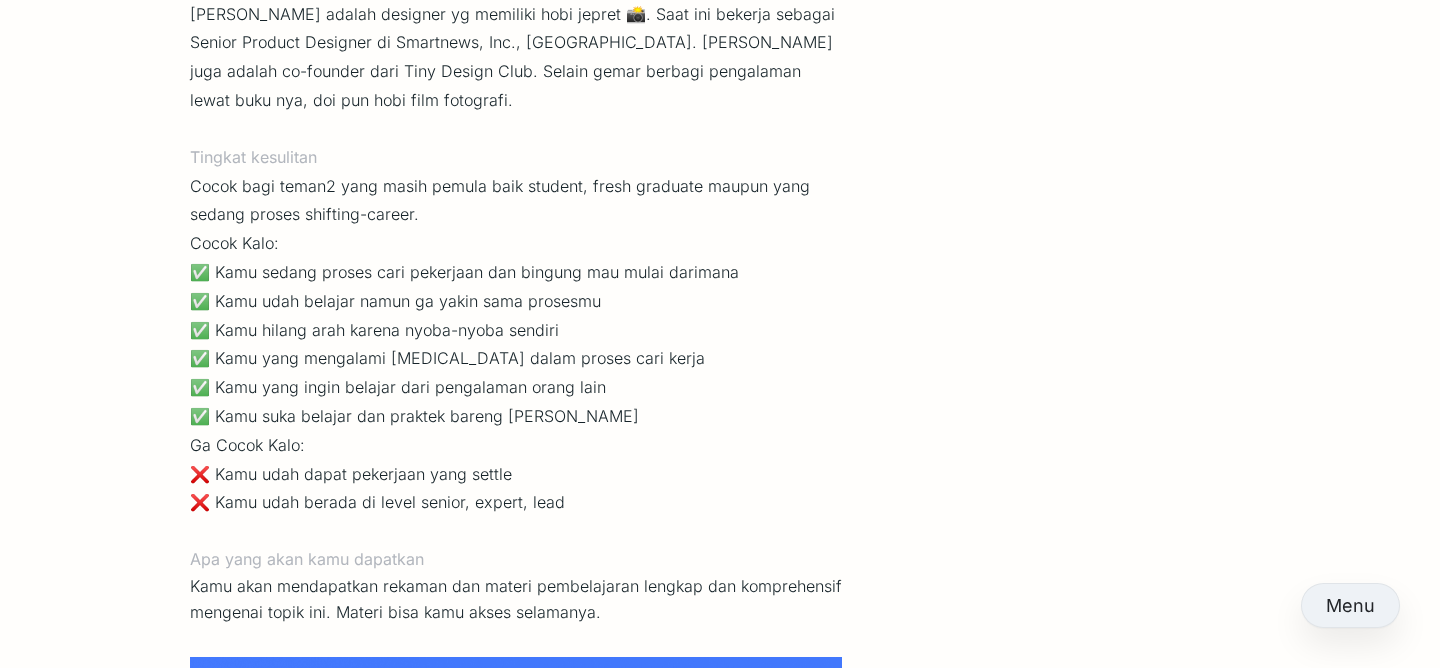 click on "Ga Cocok Kalo: ❌ Kamu udah dapat pekerjaan yang settle ❌ Kamu udah berada di level senior, expert, lead" at bounding box center (516, 474) 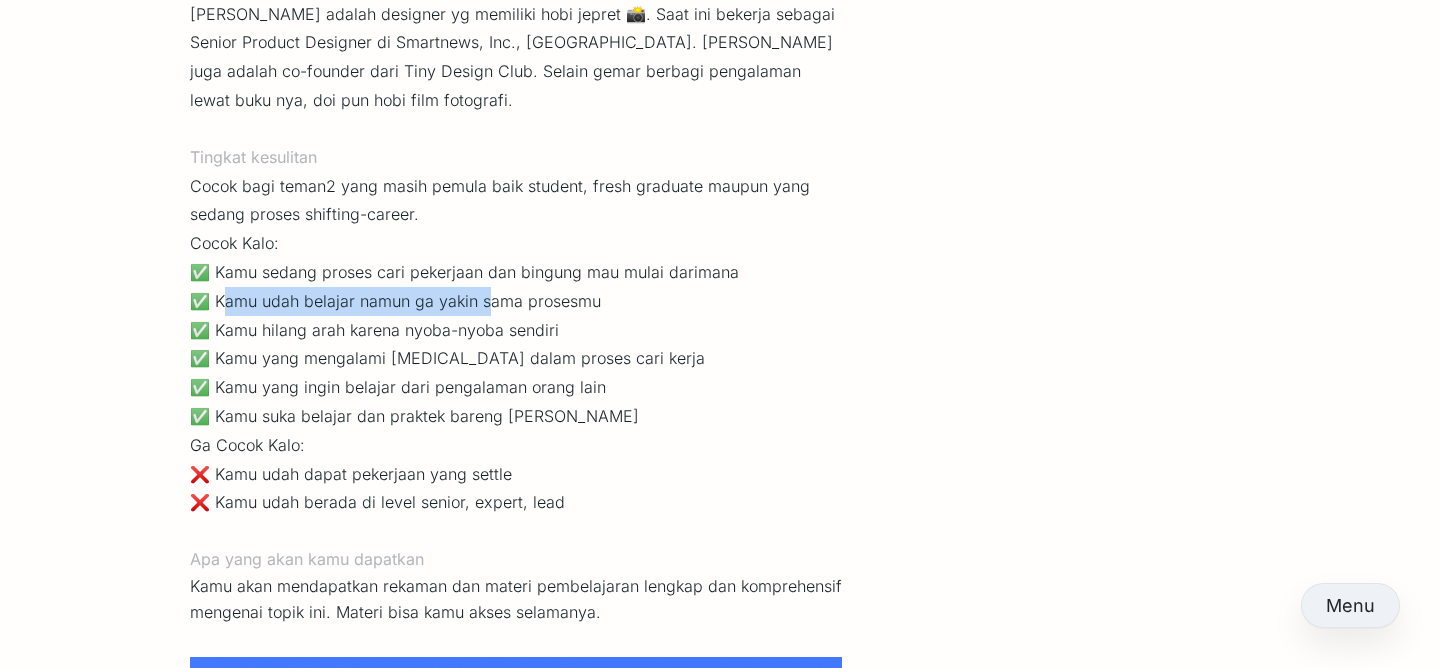 drag, startPoint x: 224, startPoint y: 300, endPoint x: 496, endPoint y: 300, distance: 272 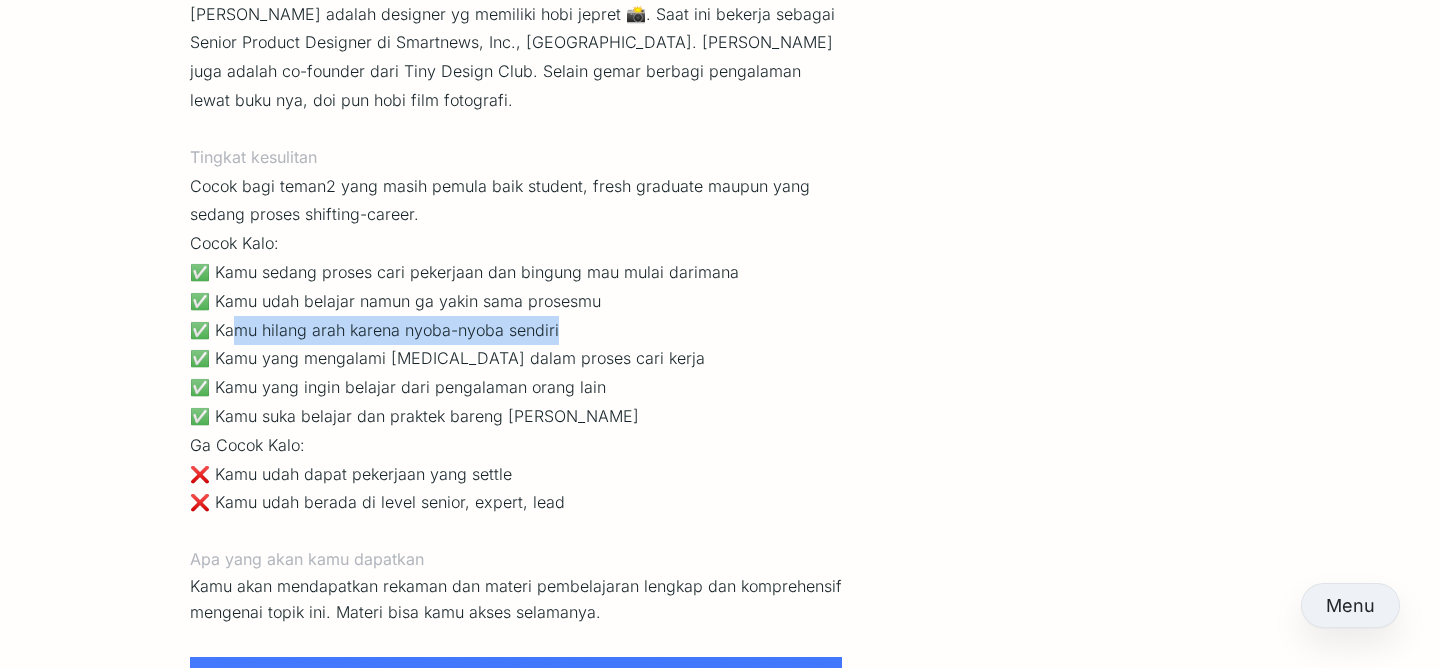 drag, startPoint x: 234, startPoint y: 325, endPoint x: 606, endPoint y: 325, distance: 372 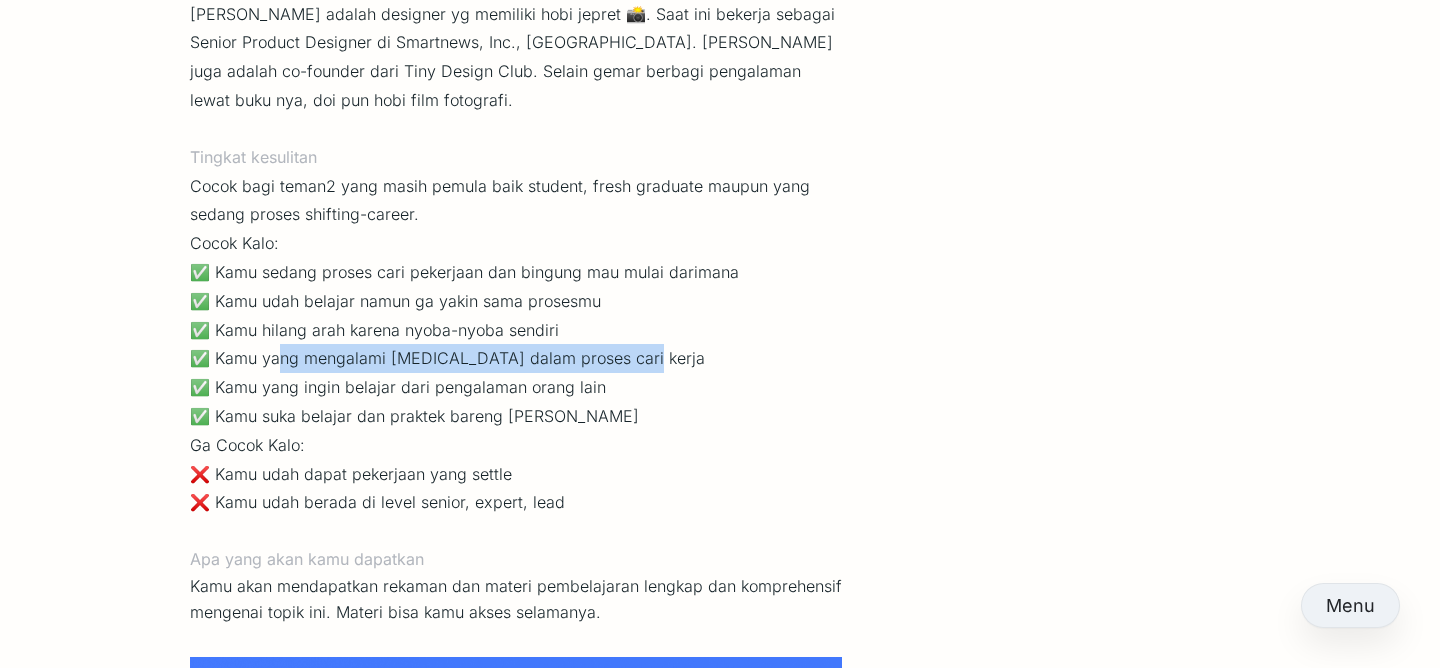 drag, startPoint x: 272, startPoint y: 361, endPoint x: 650, endPoint y: 362, distance: 378.0013 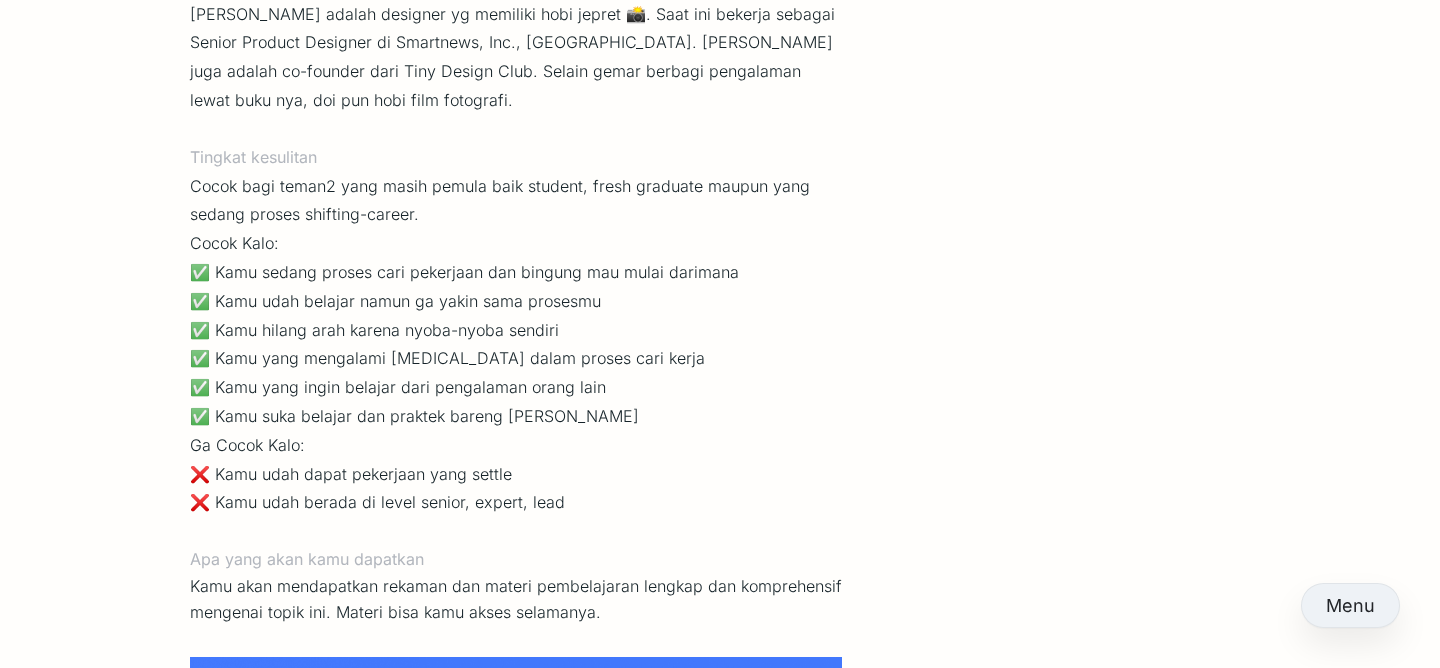 click on "Cocok Kalo: ✅ Kamu sedang proses cari pekerjaan dan bingung mau mulai darimana ✅ Kamu udah belajar namun ga yakin sama prosesmu ✅ Kamu hilang arah karena nyoba-nyoba sendiri ✅ Kamu yang mengalami [MEDICAL_DATA] dalam proses cari kerja ✅ Kamu yang ingin belajar dari pengalaman orang lain ✅ Kamu suka belajar dan praktek bareng rame-rame" at bounding box center (516, 330) 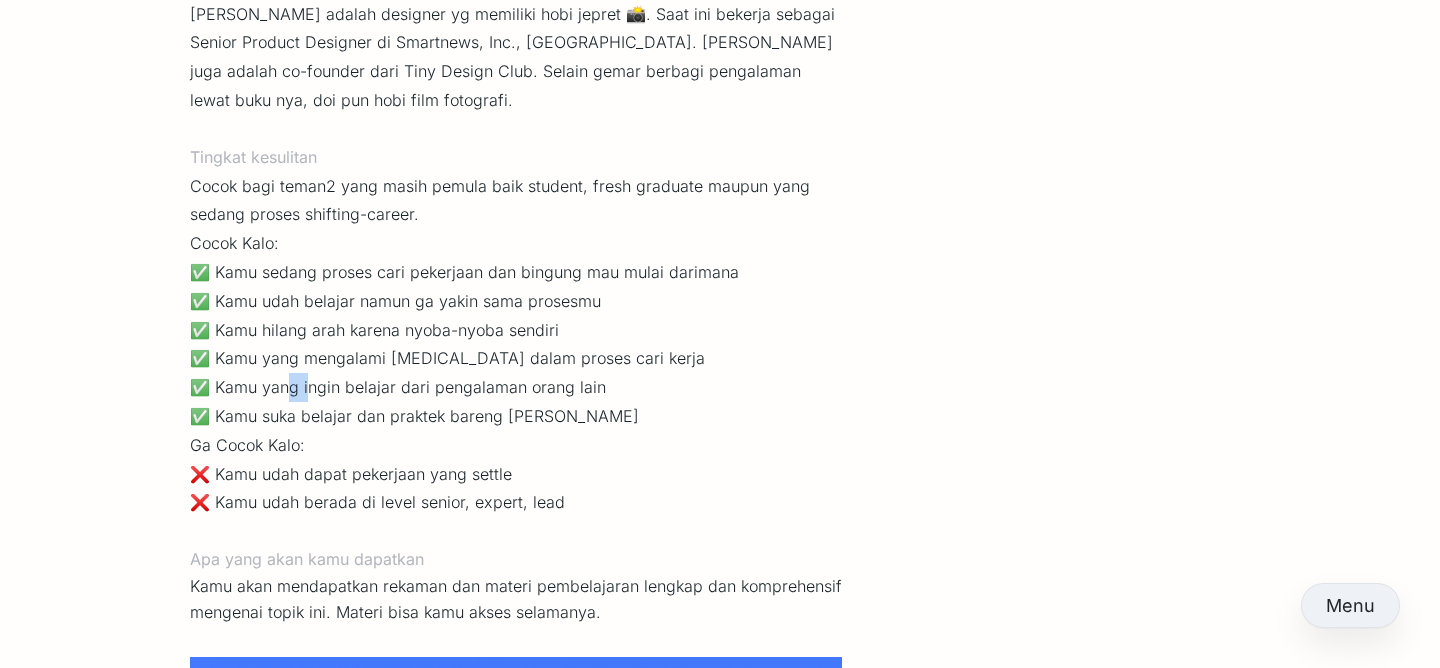 drag, startPoint x: 284, startPoint y: 400, endPoint x: 499, endPoint y: 400, distance: 215 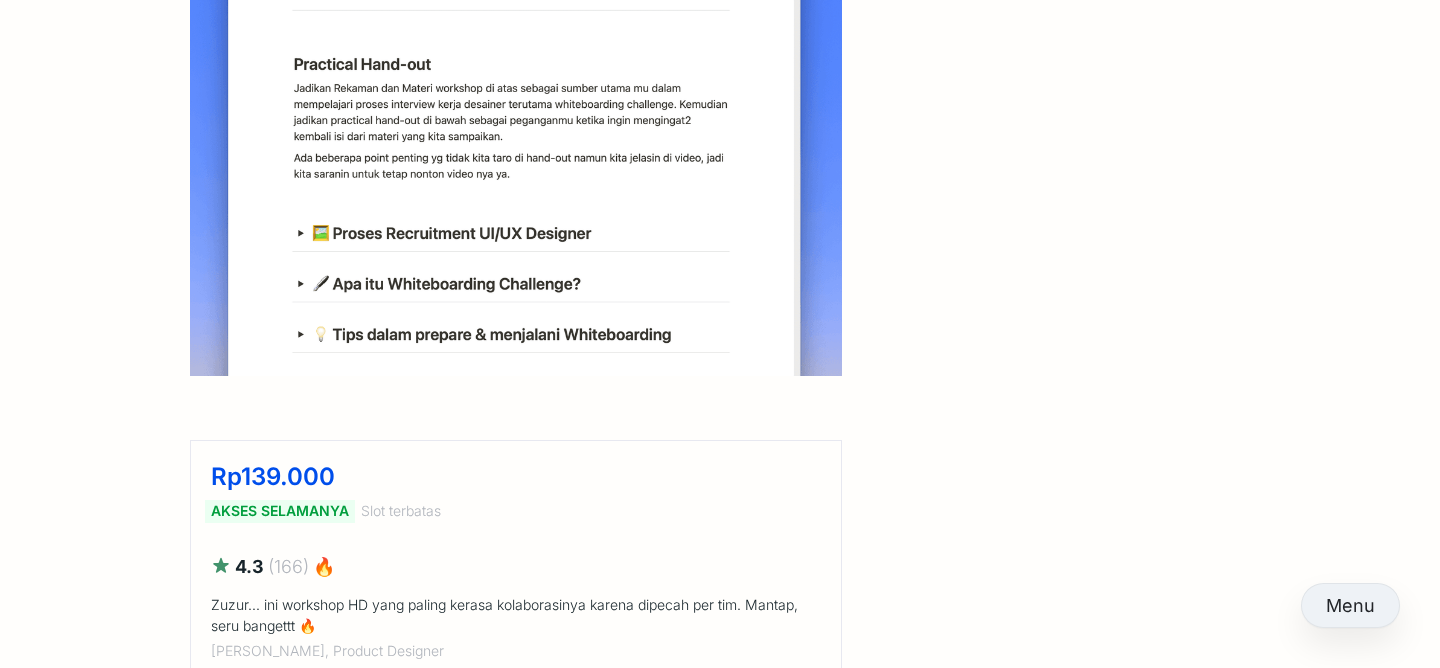 scroll, scrollTop: 4257, scrollLeft: 0, axis: vertical 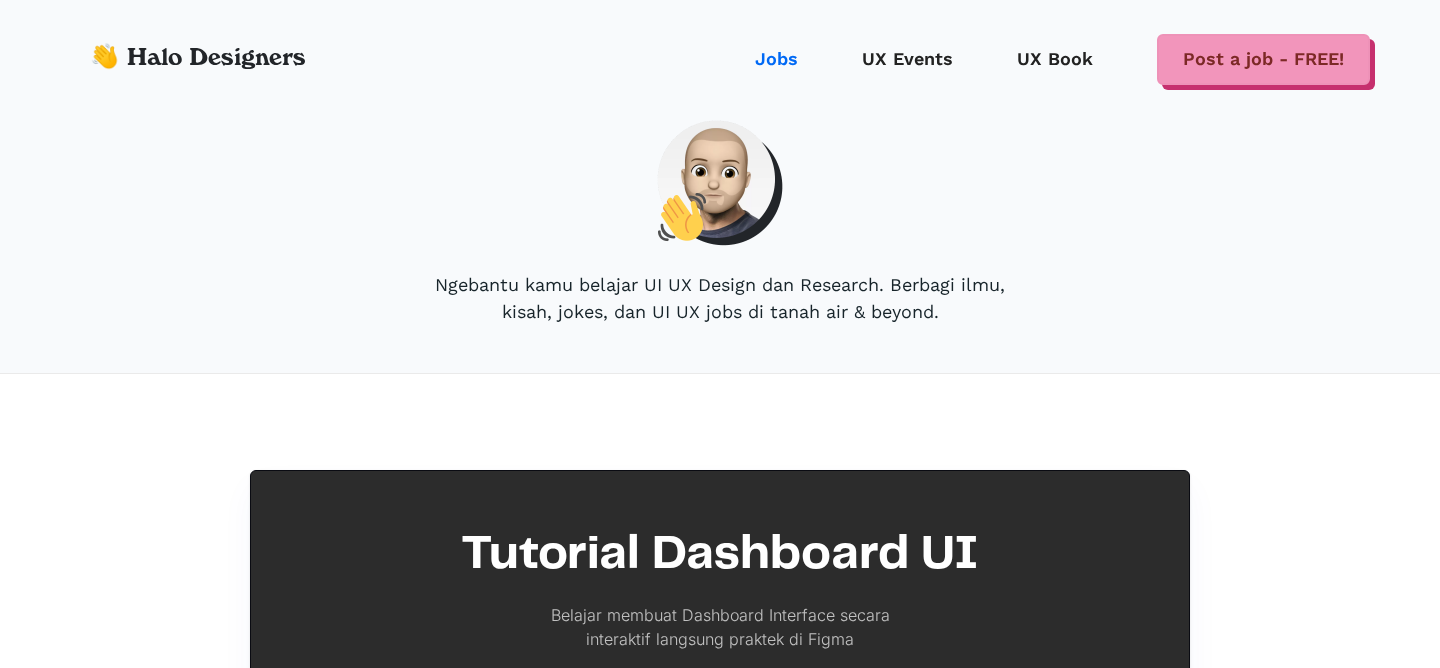 click on "Jobs" at bounding box center [776, 59] 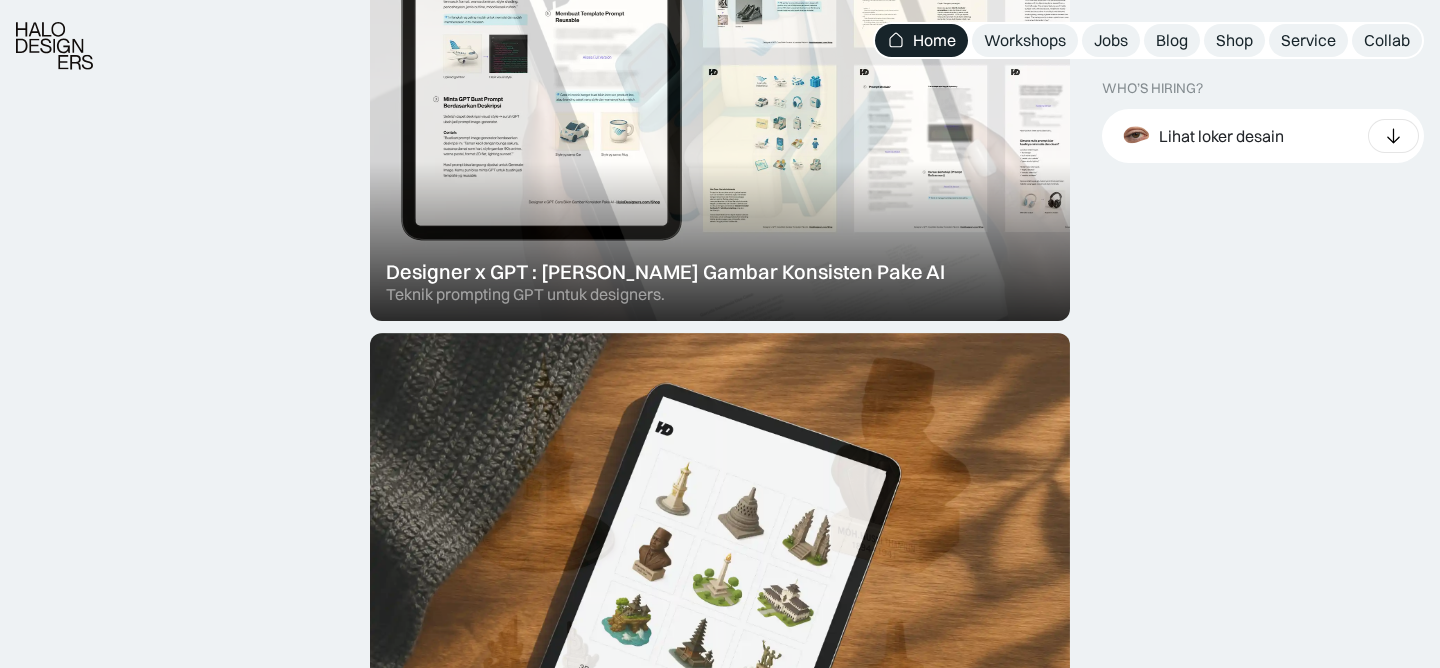 scroll, scrollTop: 1148, scrollLeft: 0, axis: vertical 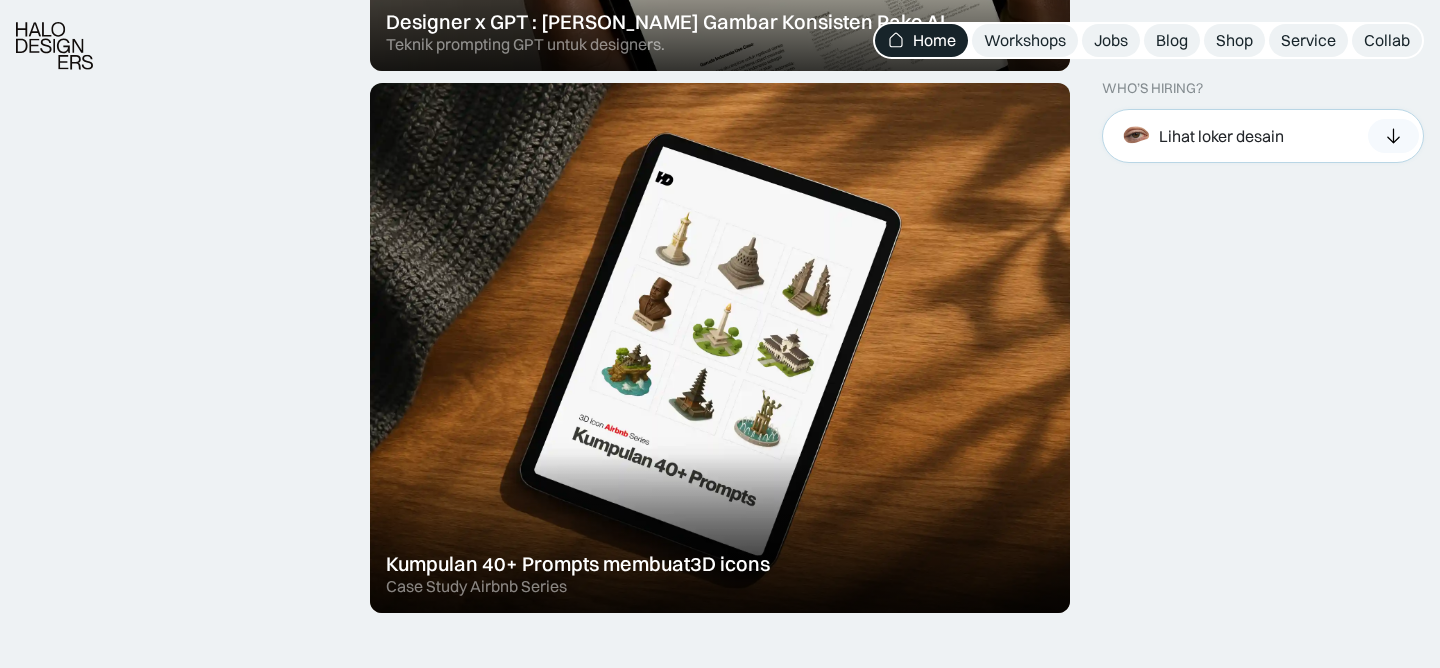 click on "Lihat loker desain" at bounding box center [1199, 136] 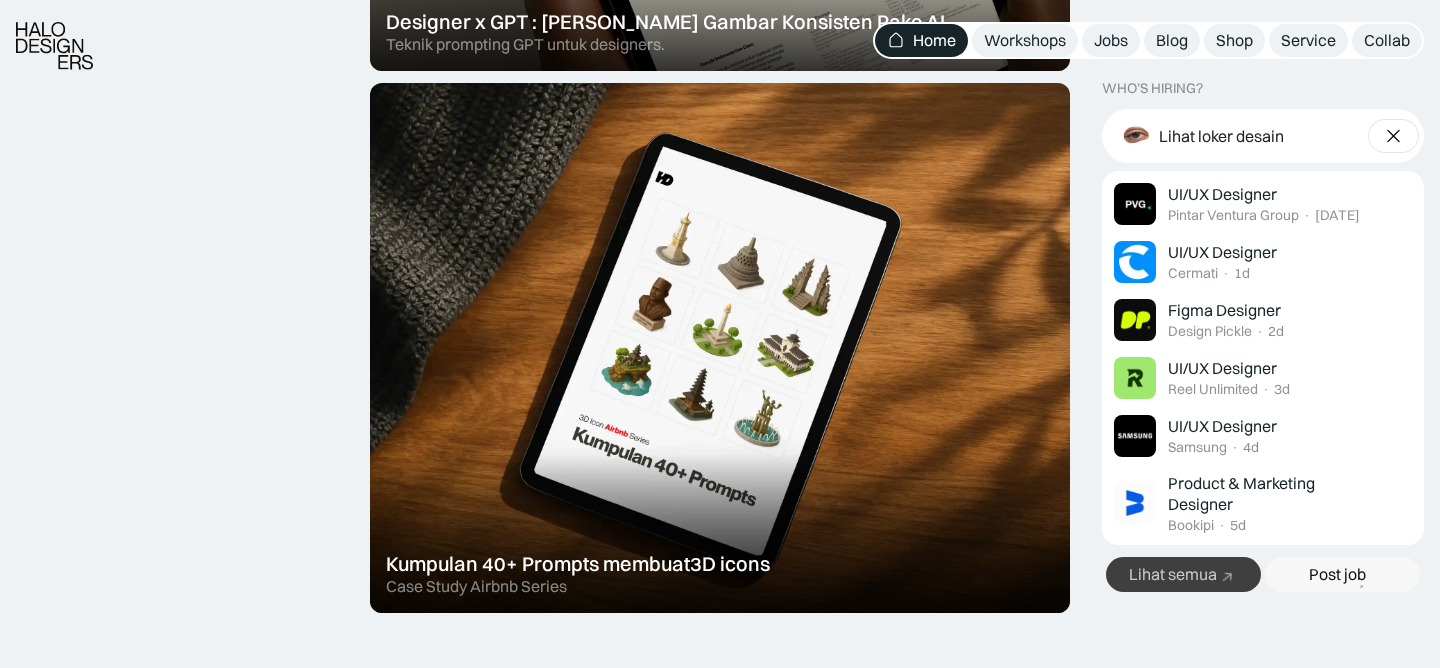 click on "Lihat semua" at bounding box center (1173, 574) 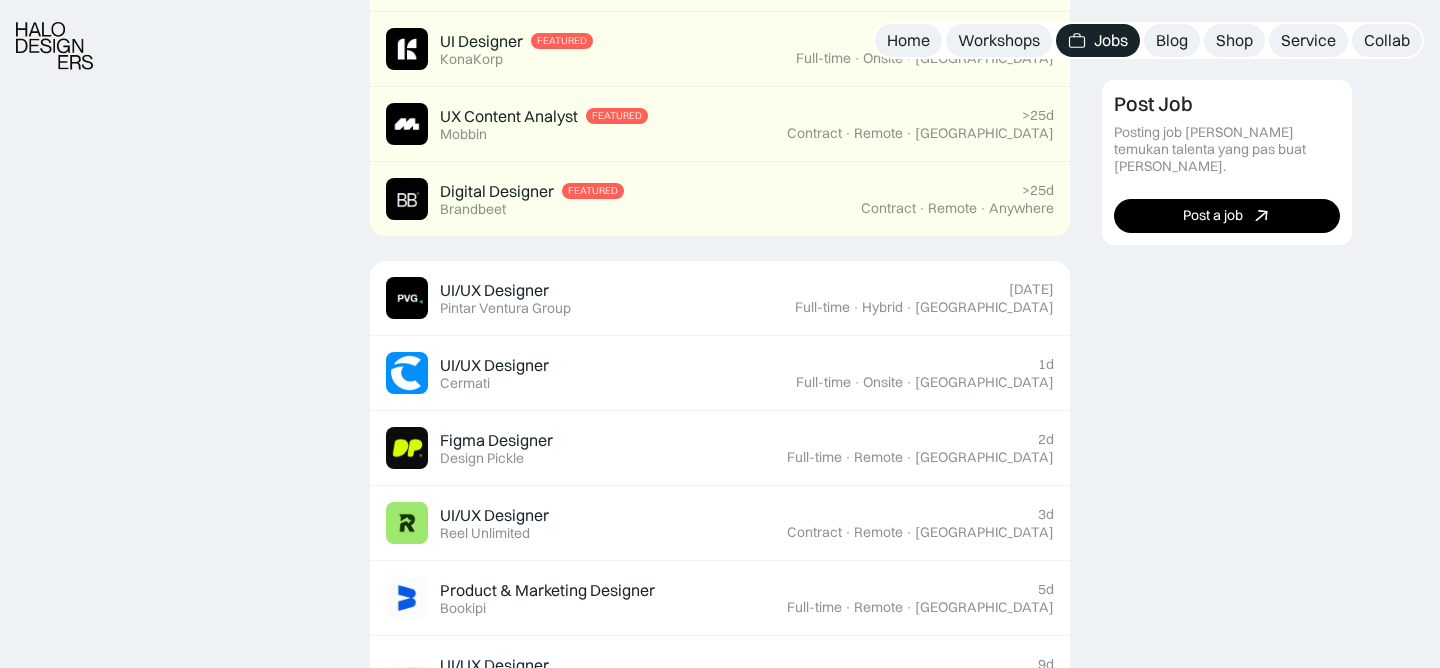scroll, scrollTop: 865, scrollLeft: 0, axis: vertical 